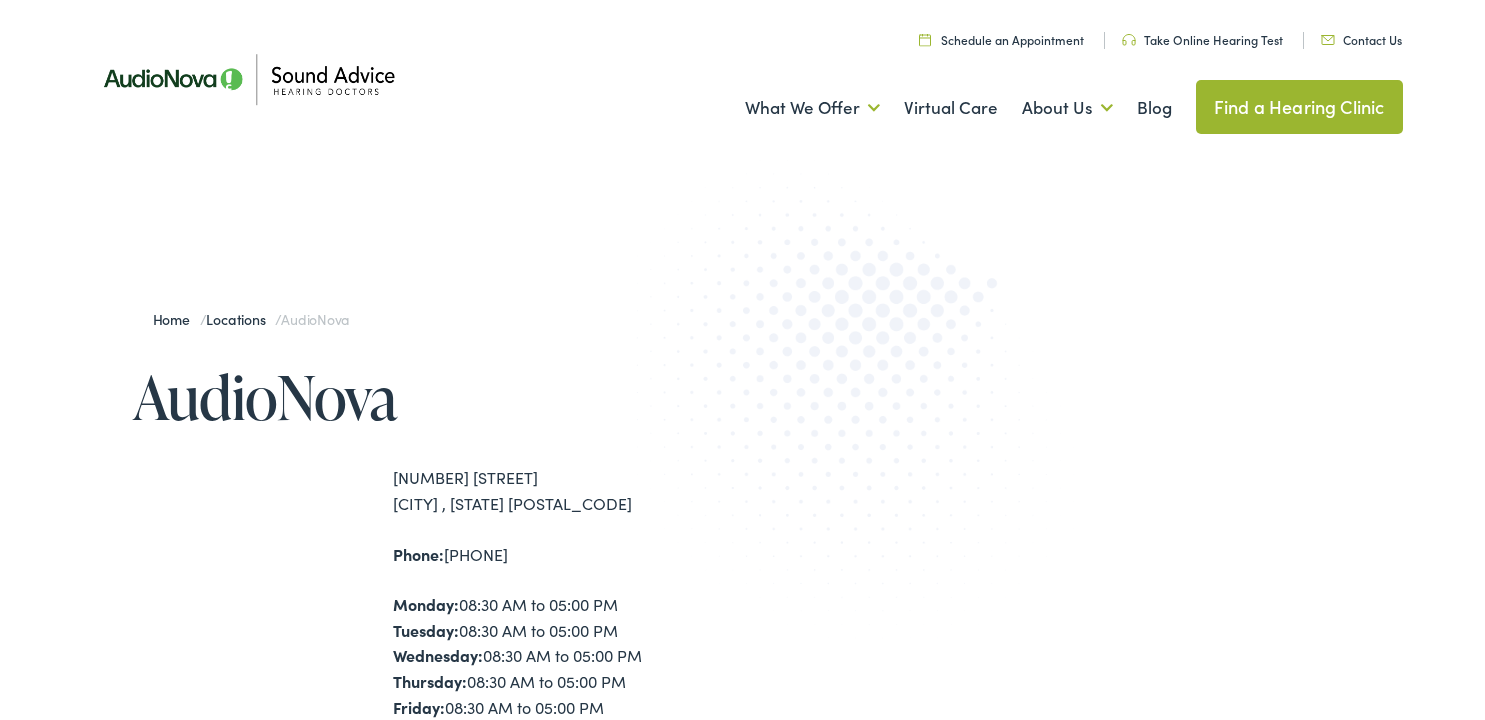 scroll, scrollTop: 0, scrollLeft: 0, axis: both 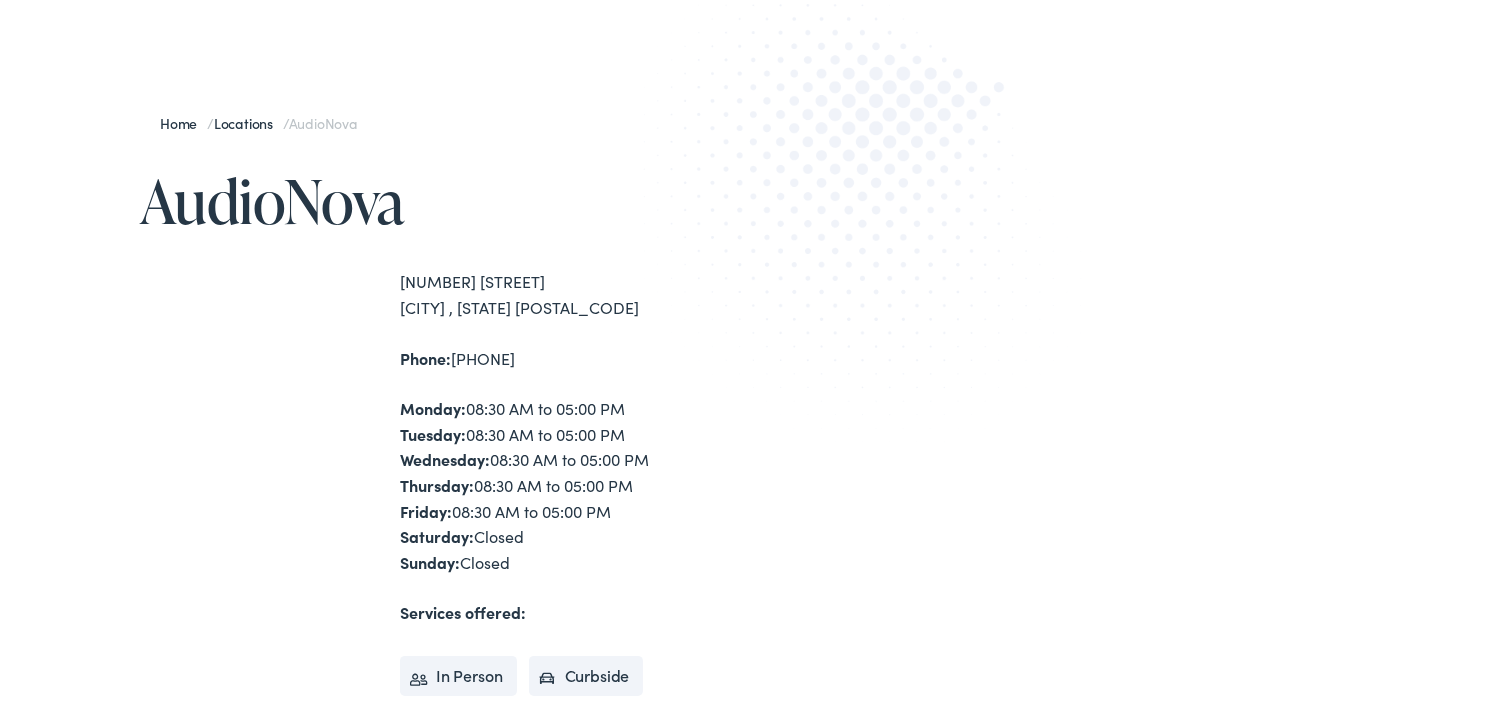 drag, startPoint x: 586, startPoint y: 304, endPoint x: 389, endPoint y: 280, distance: 198.45654 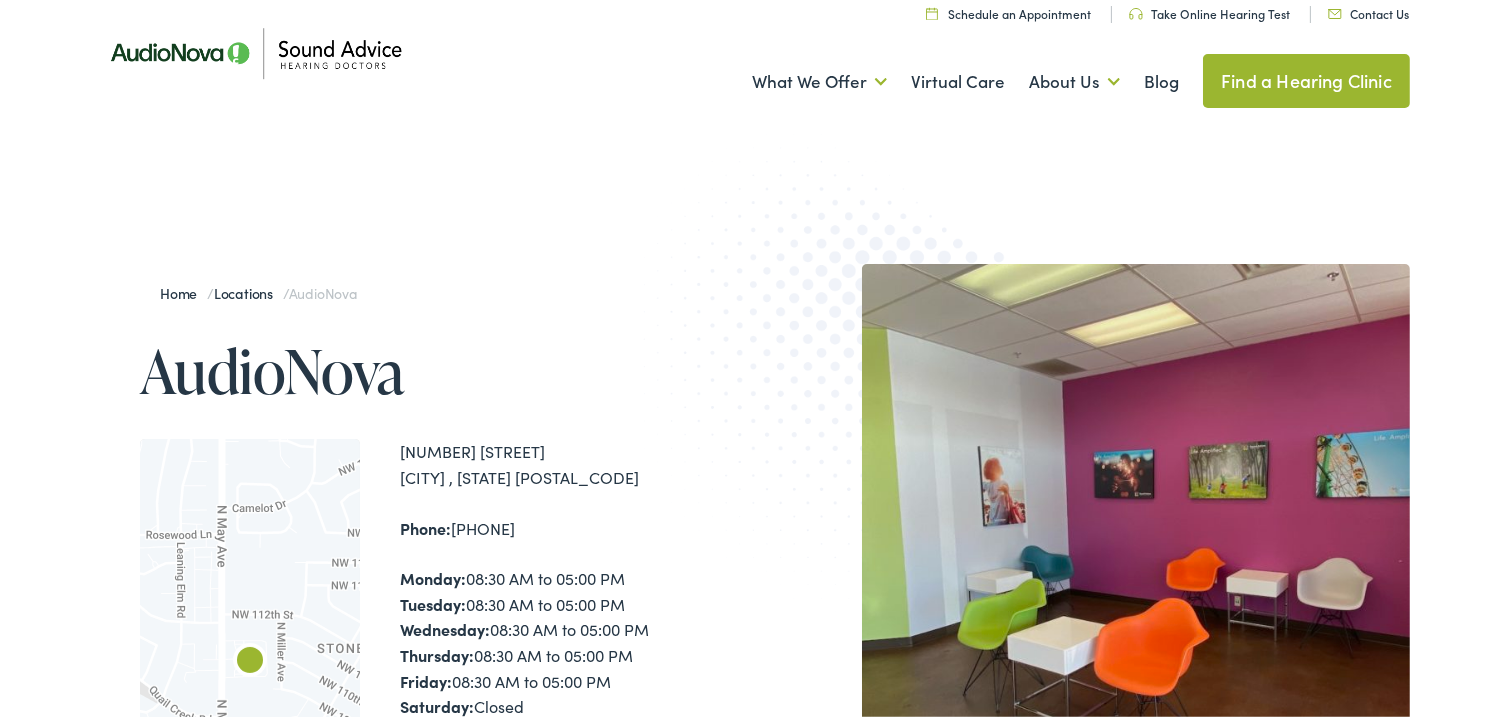 scroll, scrollTop: 0, scrollLeft: 0, axis: both 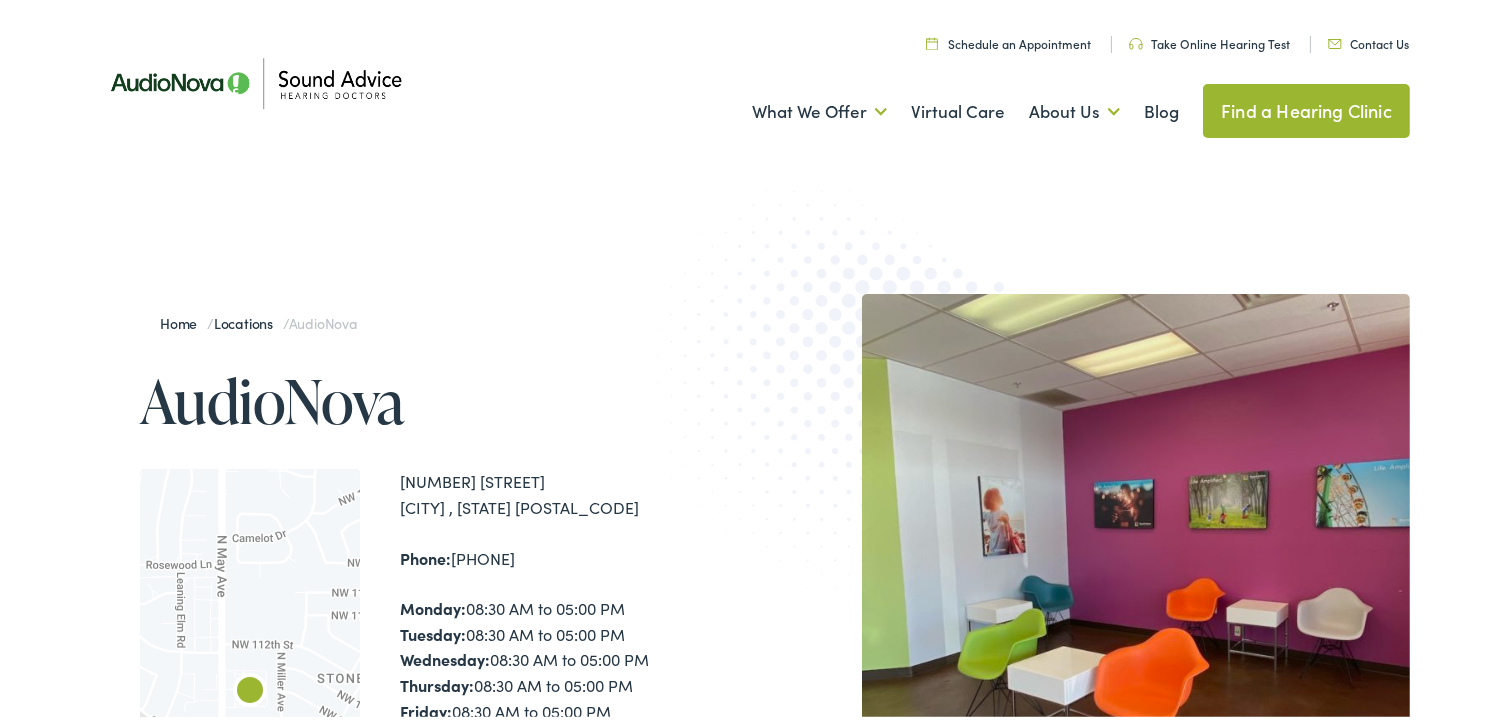 click on "Home  /  Locations  /  AudioNova
AudioNova
← Move left → Move right ↑ Move up ↓ Move down + Zoom in - Zoom out Home Jump left by 75% End Jump right by 75% Page Up Jump up by 75% Page Down Jump down by 75% Map Data Map data ©2025 Google Map data ©2025 Google 200 m  Click to toggle between metric and imperial units Terms
10958 N May Ave
Oklahoma City                , OK 73120
Phone:  405-849-4417
Monday:  08:30 AM to 05:00 PM Tuesday:  08:30 AM to 05:00 PM Wednesday:  08:30 AM to 05:00 PM Thursday:  08:30 AM to 05:00 PM Friday:  08:30 AM to 05:00 PM Saturday:  Closed Sunday:  Closed                  In Person Prev 1" at bounding box center (750, 2735) 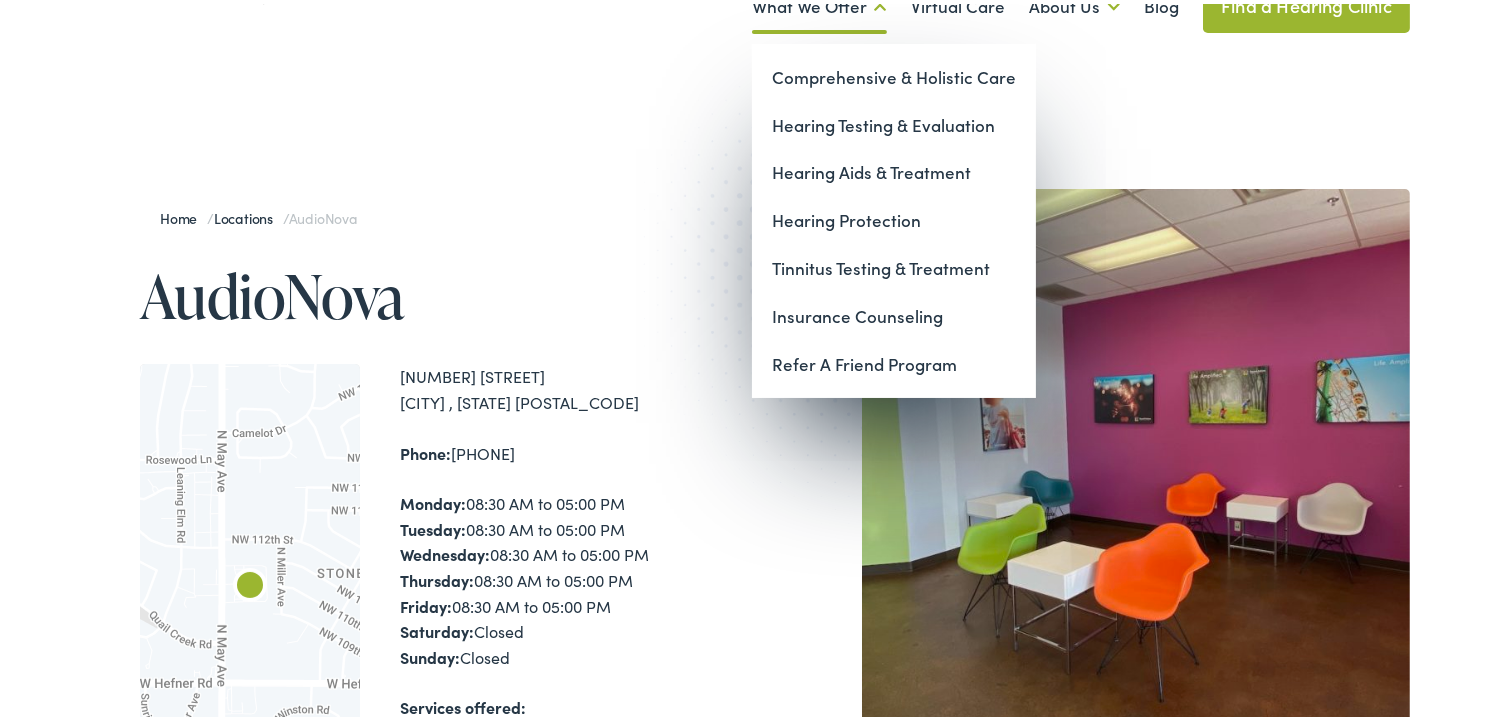scroll, scrollTop: 0, scrollLeft: 0, axis: both 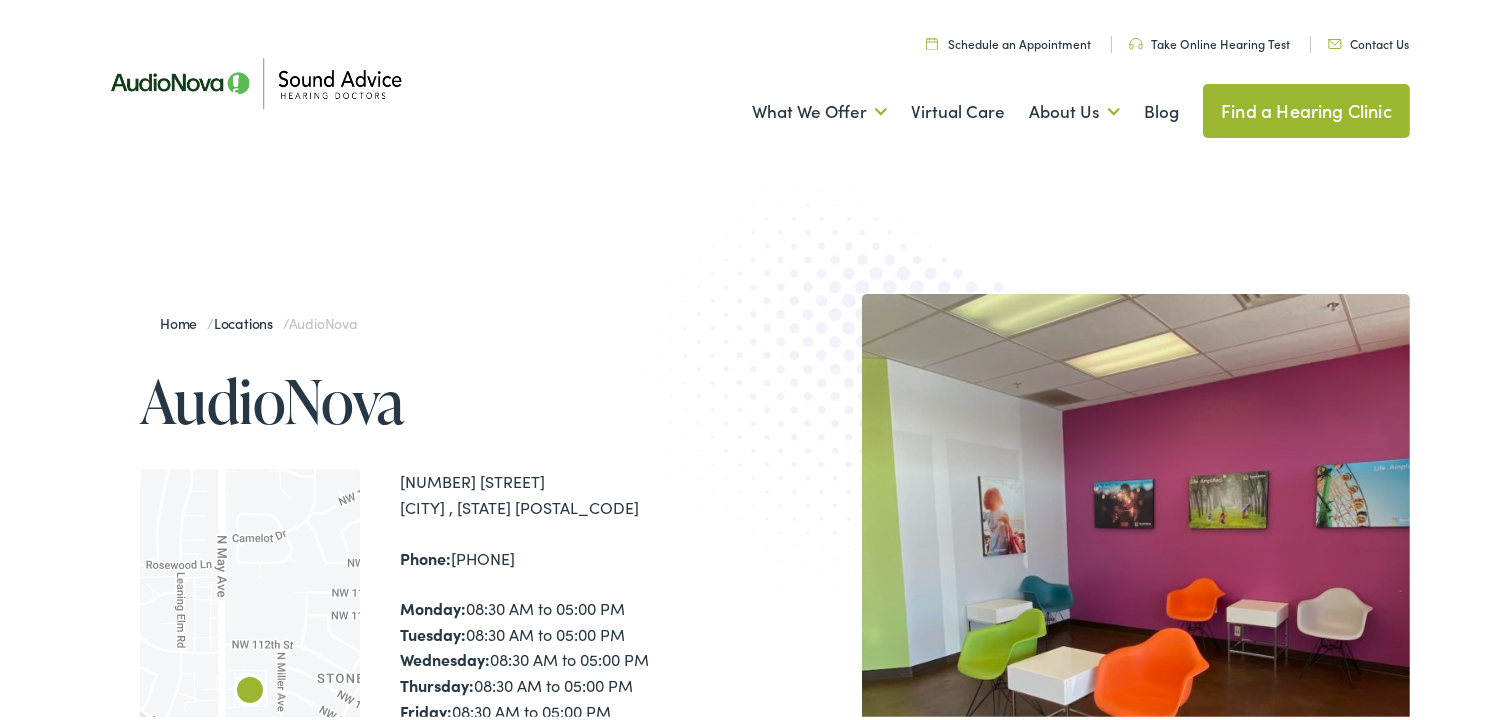 click on "Find a Hearing Clinic" at bounding box center [1306, 107] 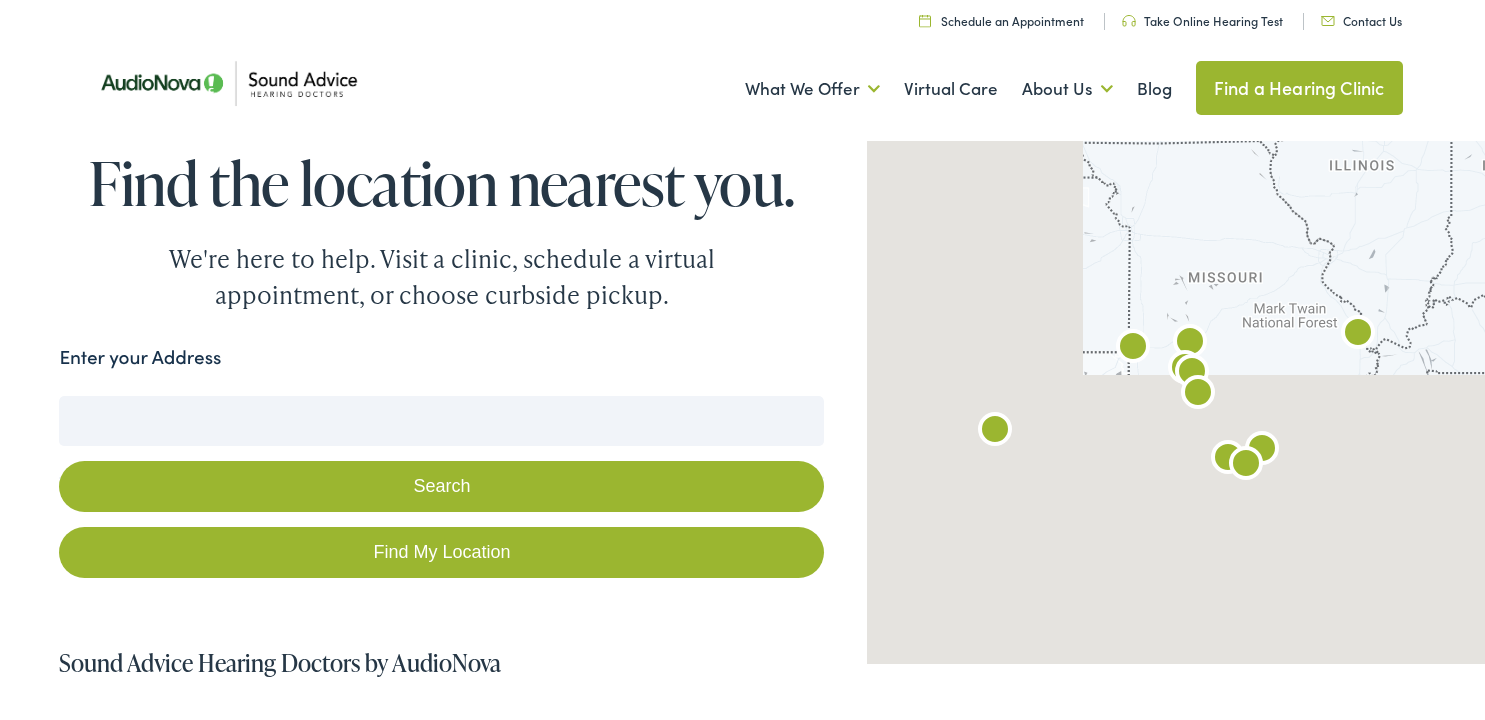 scroll, scrollTop: 0, scrollLeft: 0, axis: both 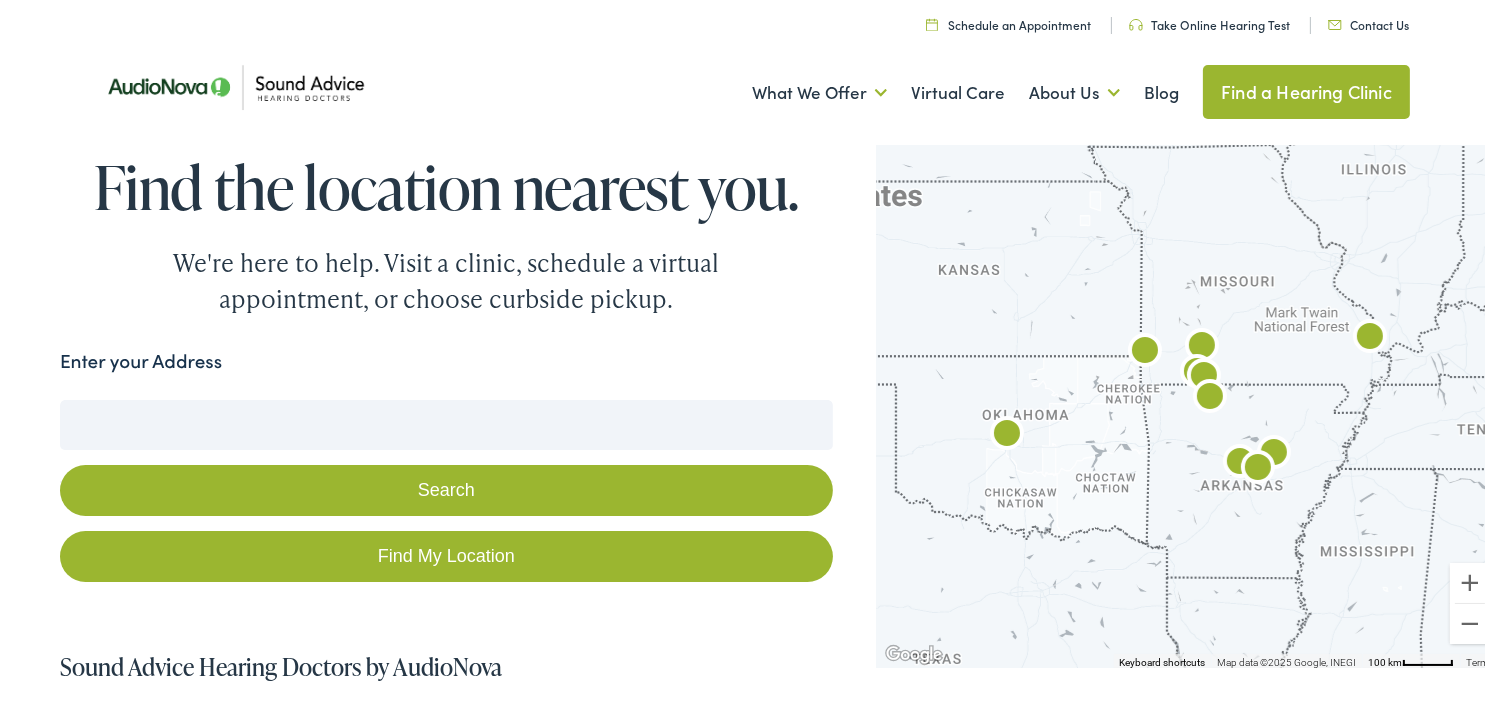 click on "Find My Location" at bounding box center (446, 552) 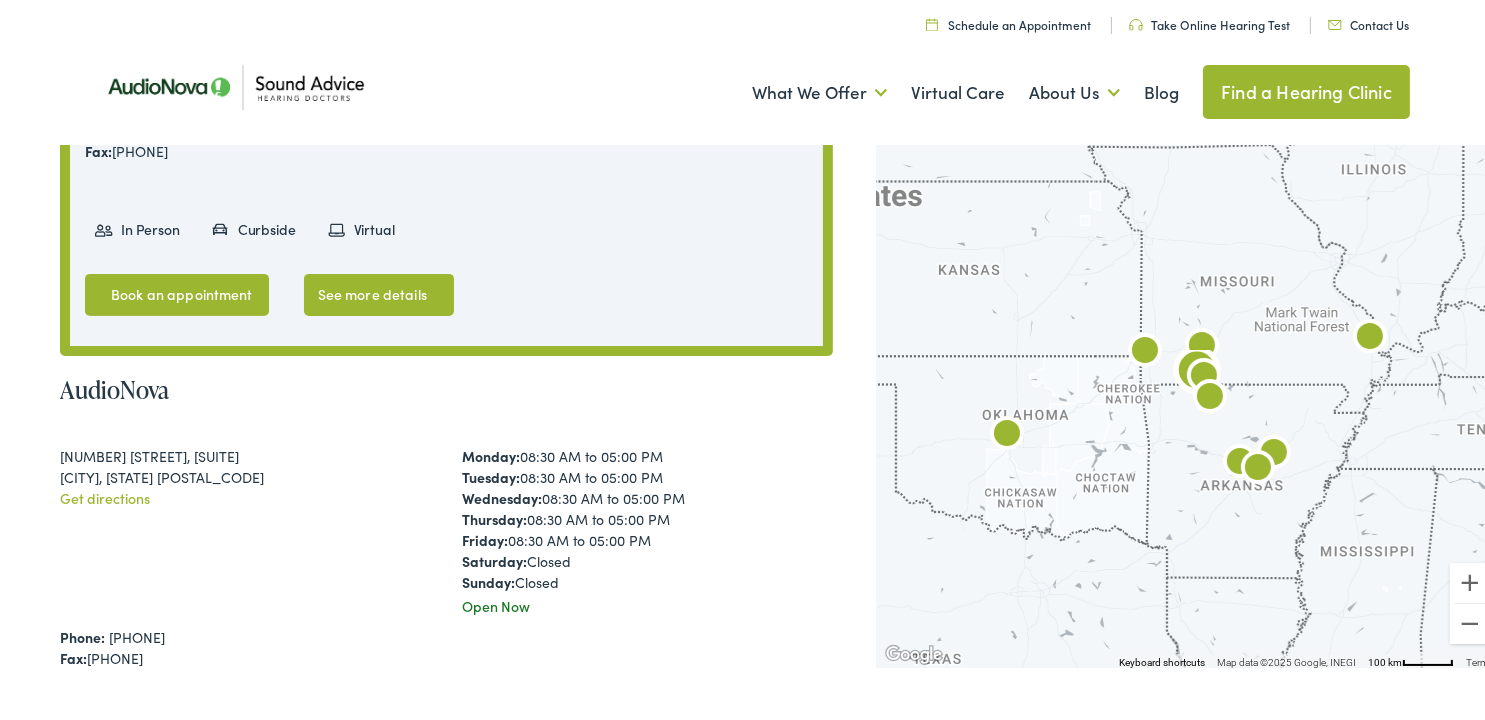 scroll, scrollTop: 800, scrollLeft: 0, axis: vertical 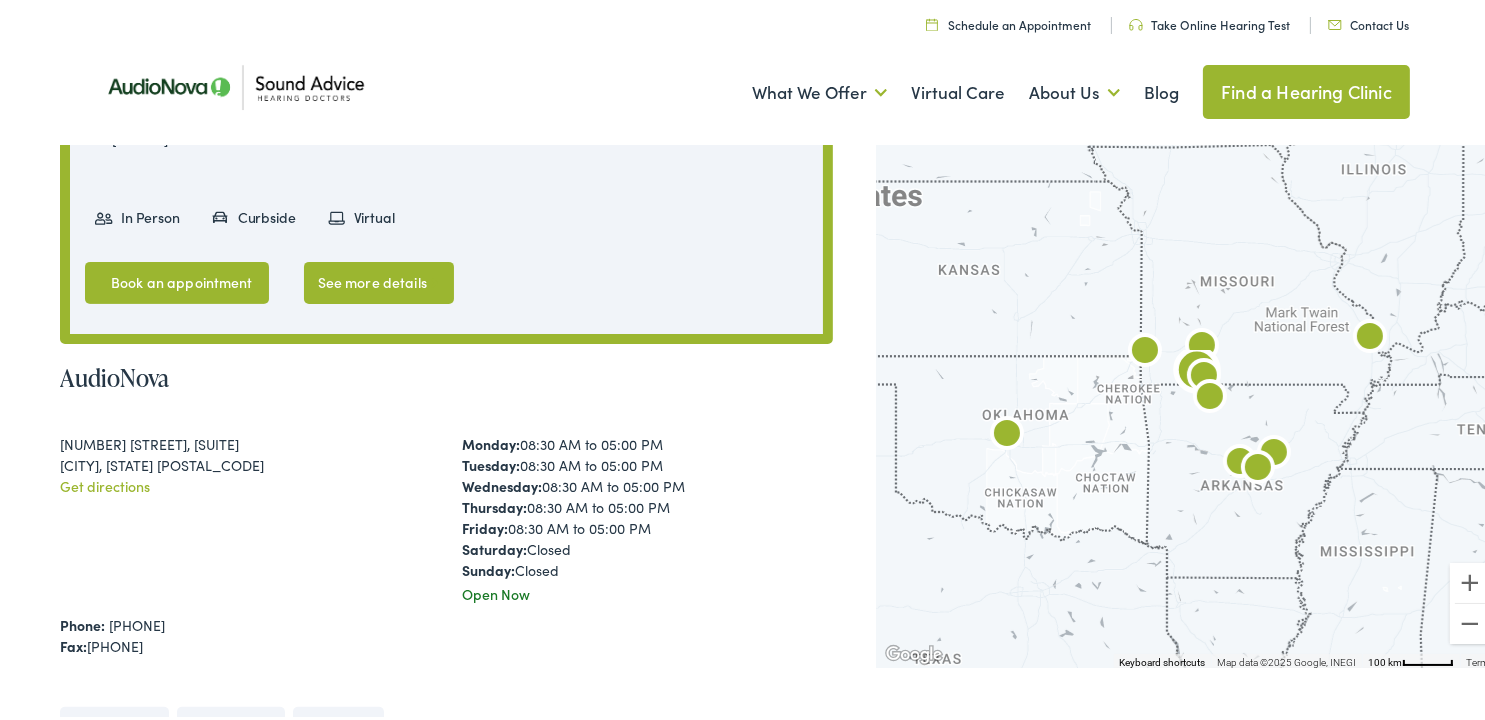 click on "Book an appointment" at bounding box center [177, 279] 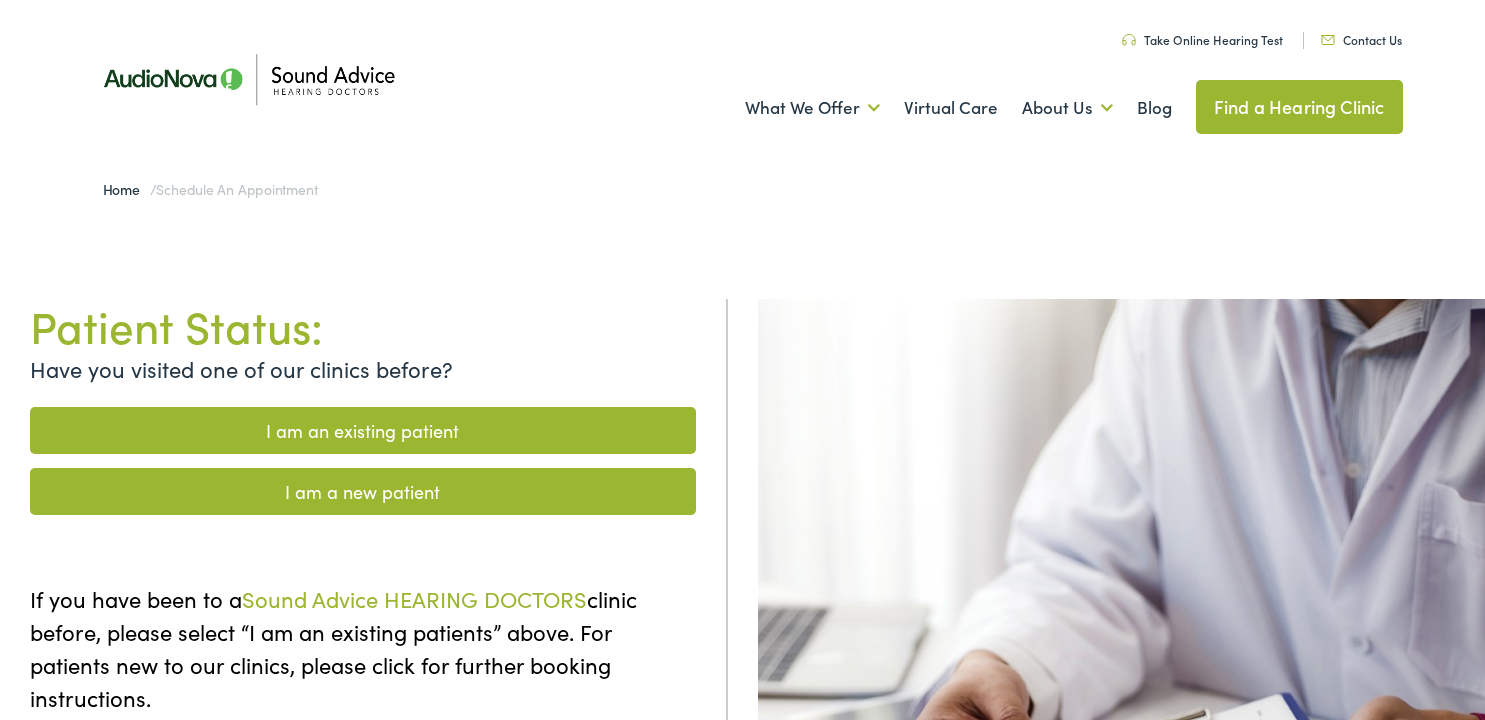 scroll, scrollTop: 0, scrollLeft: 0, axis: both 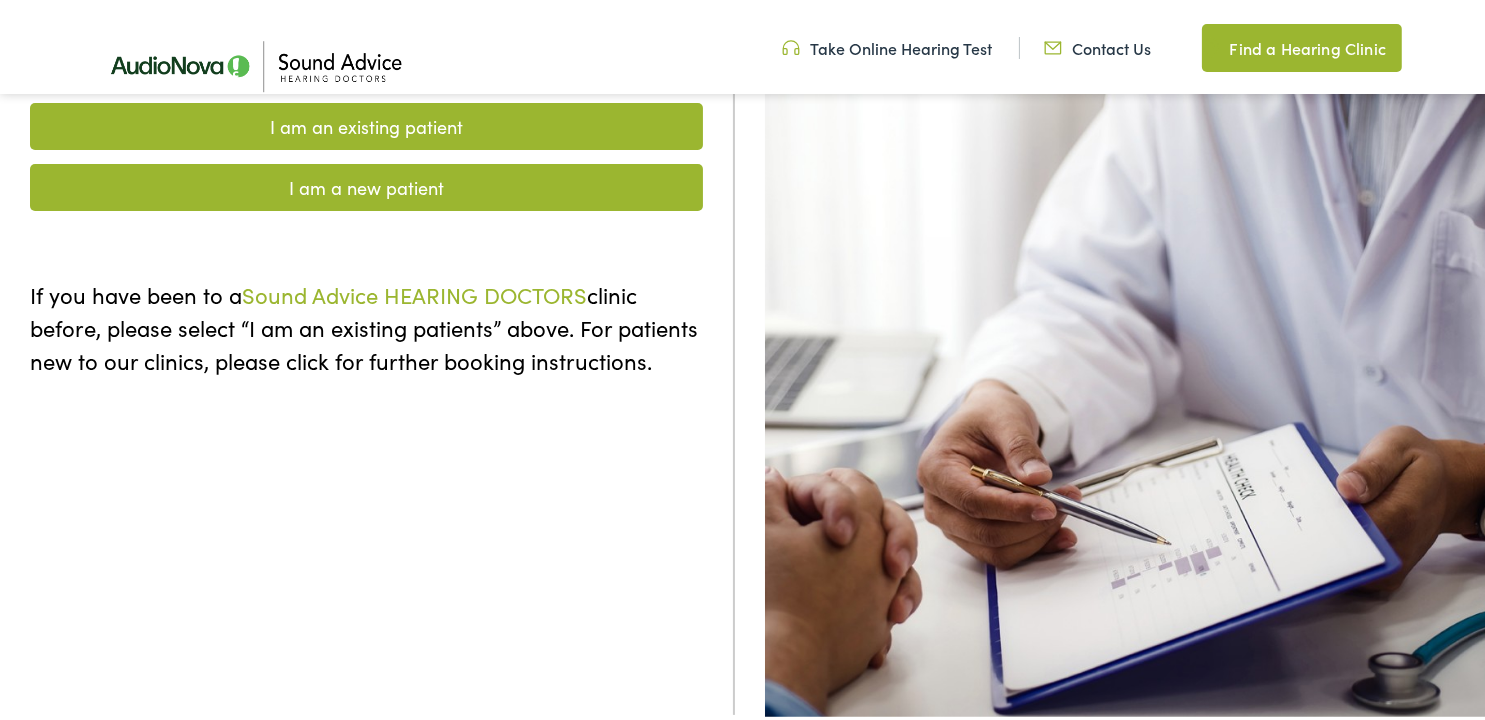 click on "I am an existing patient" at bounding box center (366, 122) 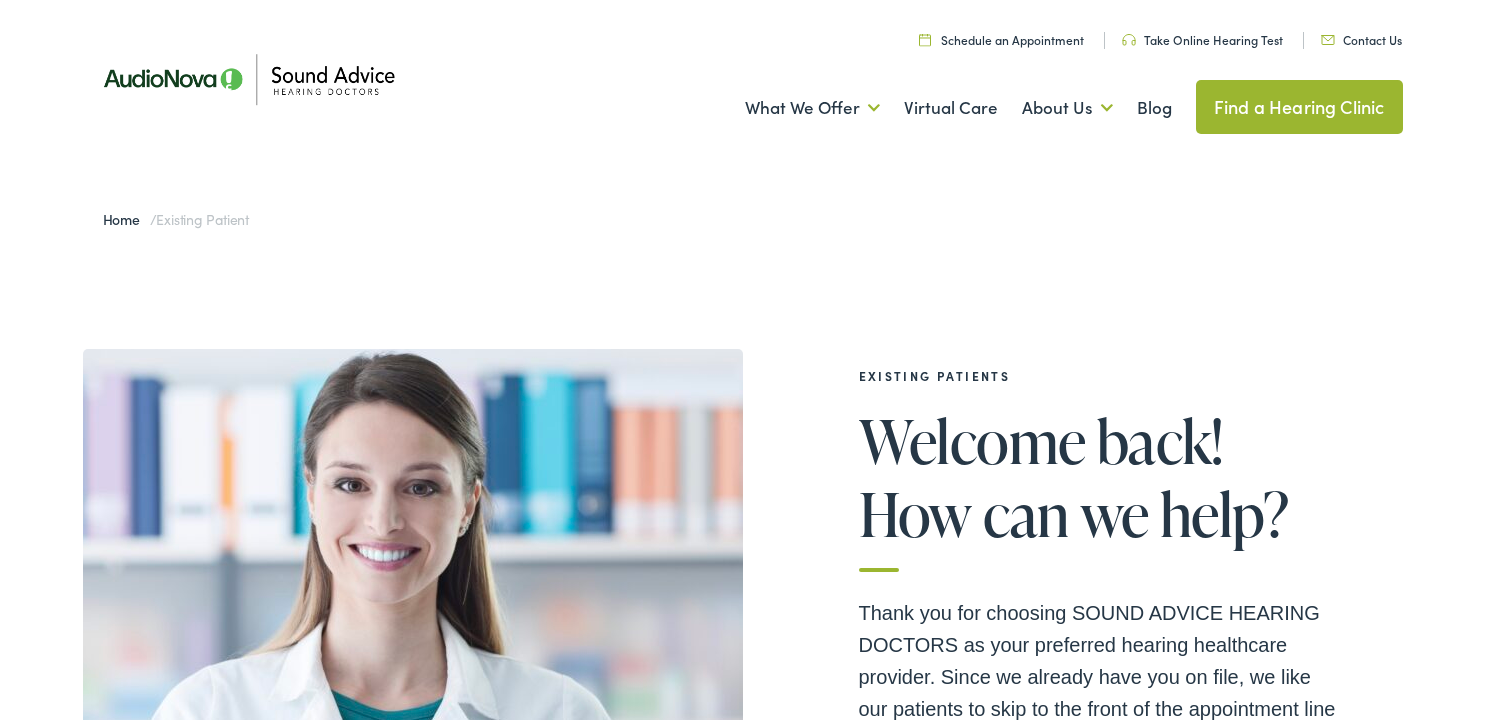 scroll, scrollTop: 0, scrollLeft: 0, axis: both 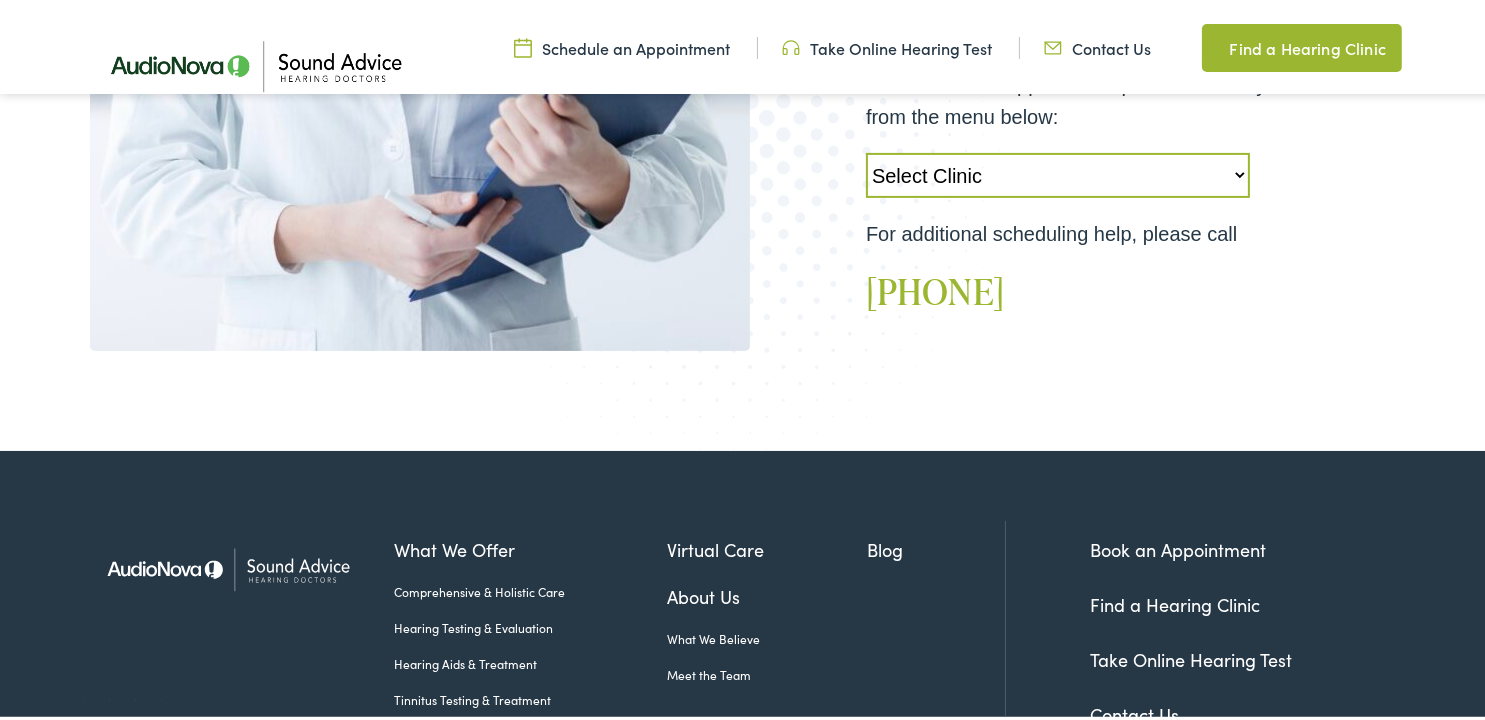 click on "Select Clinic Conway-AR-AudioNova 1014 Harkrider Oklahoma City-OK-AudioNova 10958 N May Ave Cabot-AR-AudioNova 2080 W Main St. Cape Girardeau-MO-AudioNova 201 S Mount Auburn Rd. Harrison-AR-AudioNova 825 N. Main St. Joplin-MO-AudioNova 1531 W 32nd St Searcy-AR-AudioNova 3522 E. Race Ave. Branson-MO-Sound Advice Hearing Doctors  16282 State Hwy 13 Hollister-MO-Sound Advice Hearing Doctors  180 Mall Rd. Springfield-MO-Sound Advice Hearing Doctors  4145 S. National Ave" at bounding box center [1058, 171] 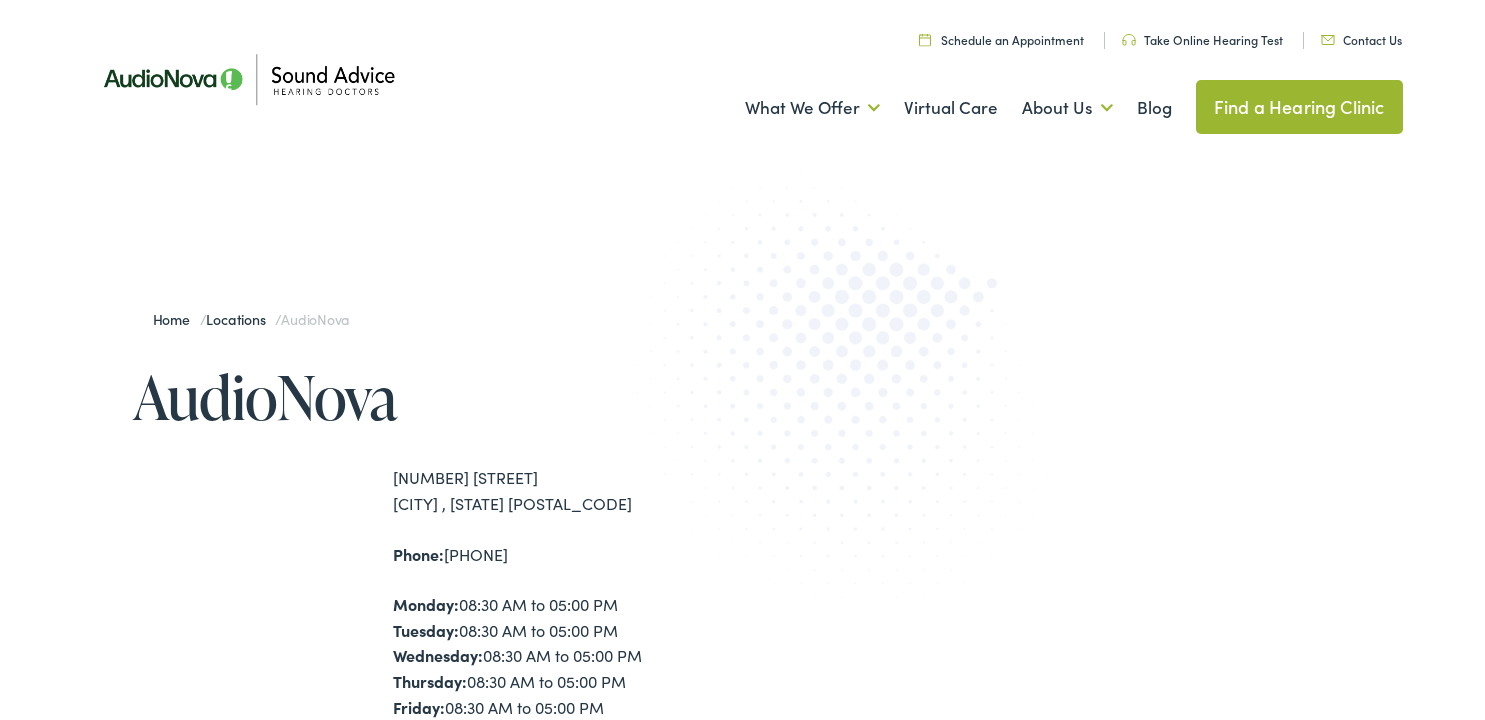 scroll, scrollTop: 0, scrollLeft: 0, axis: both 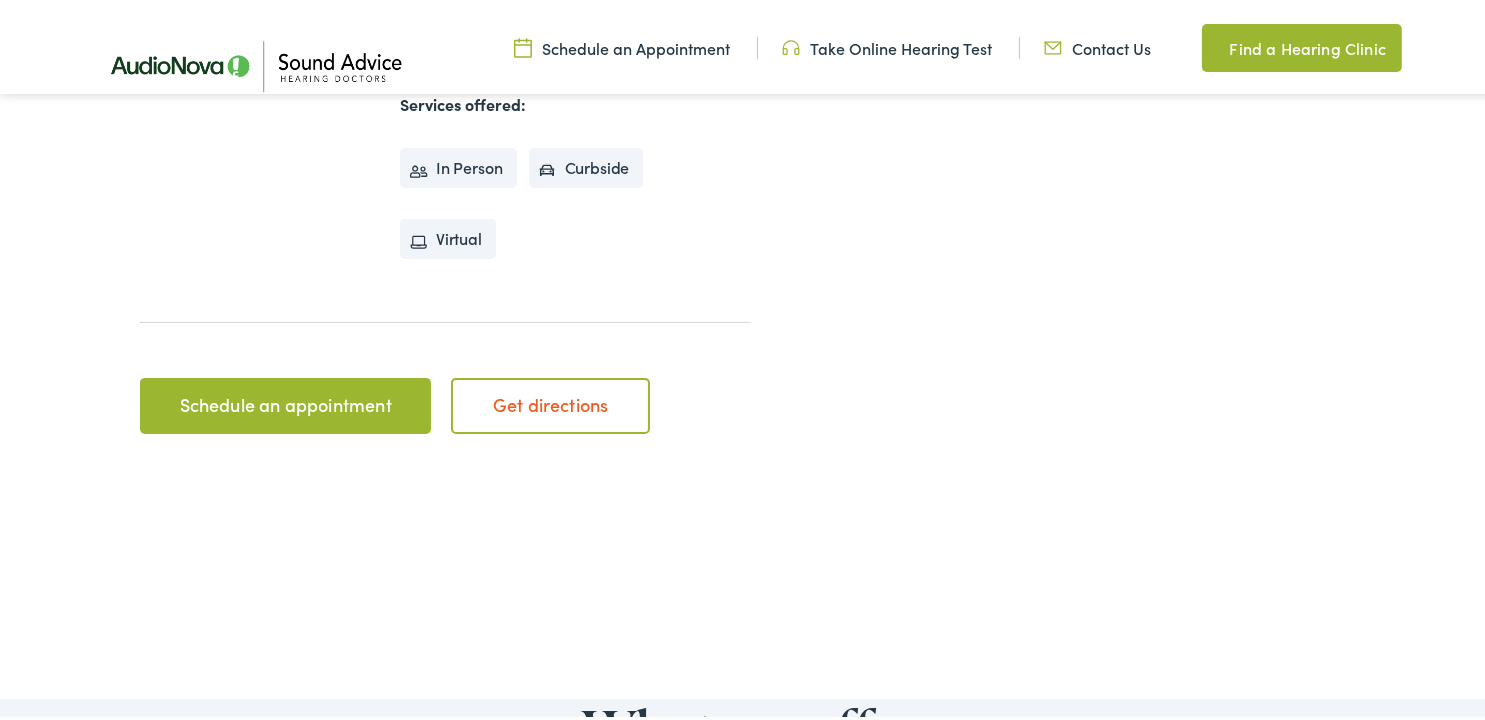 drag, startPoint x: 349, startPoint y: 402, endPoint x: 361, endPoint y: 406, distance: 12.649111 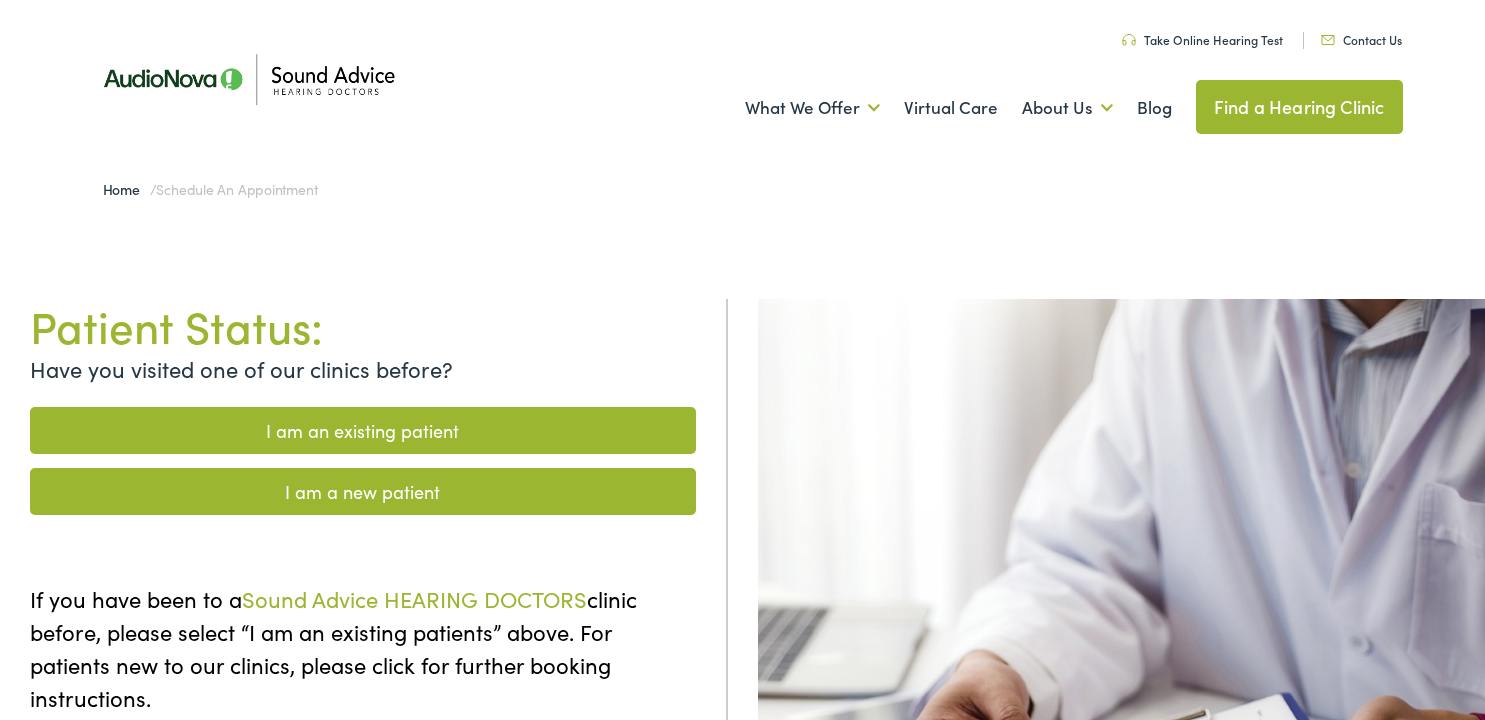 scroll, scrollTop: 0, scrollLeft: 0, axis: both 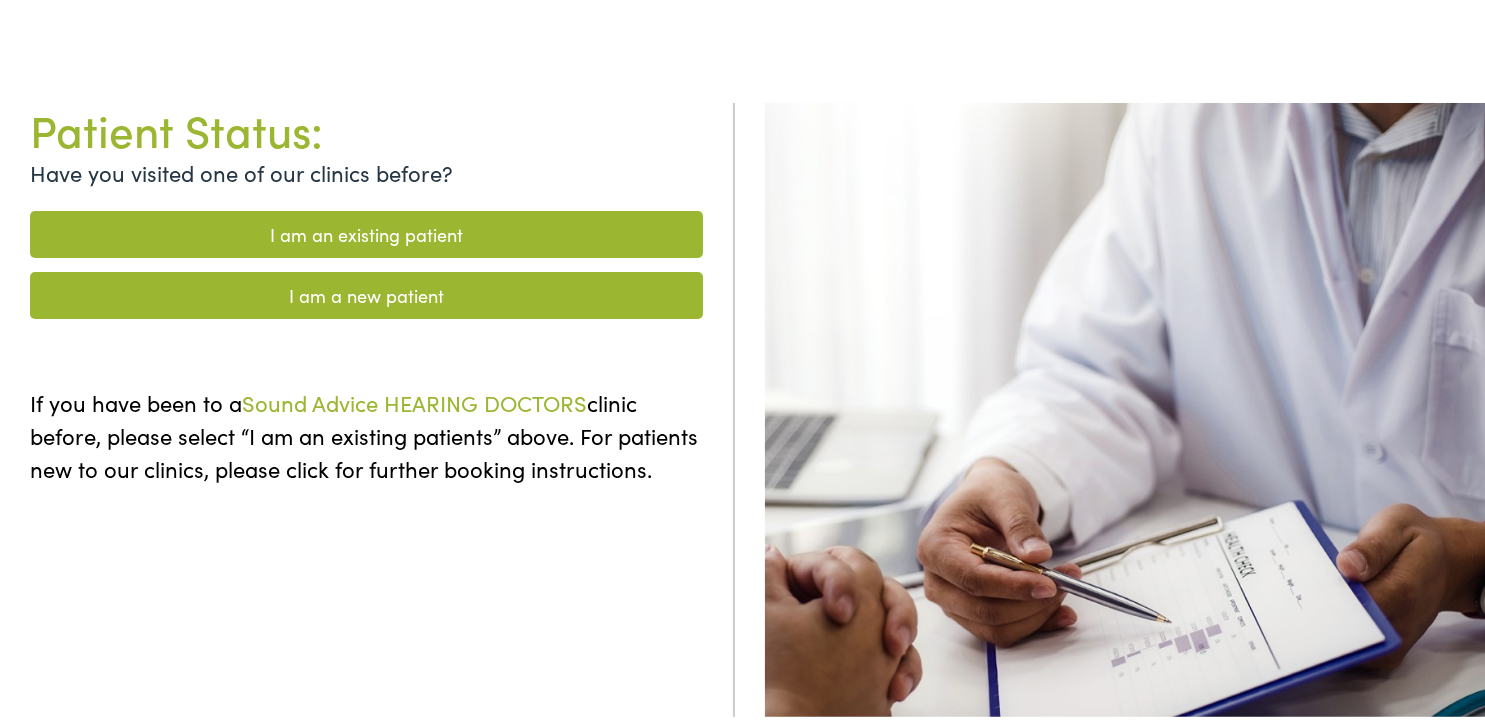 click on "I am an existing patient" at bounding box center [366, 230] 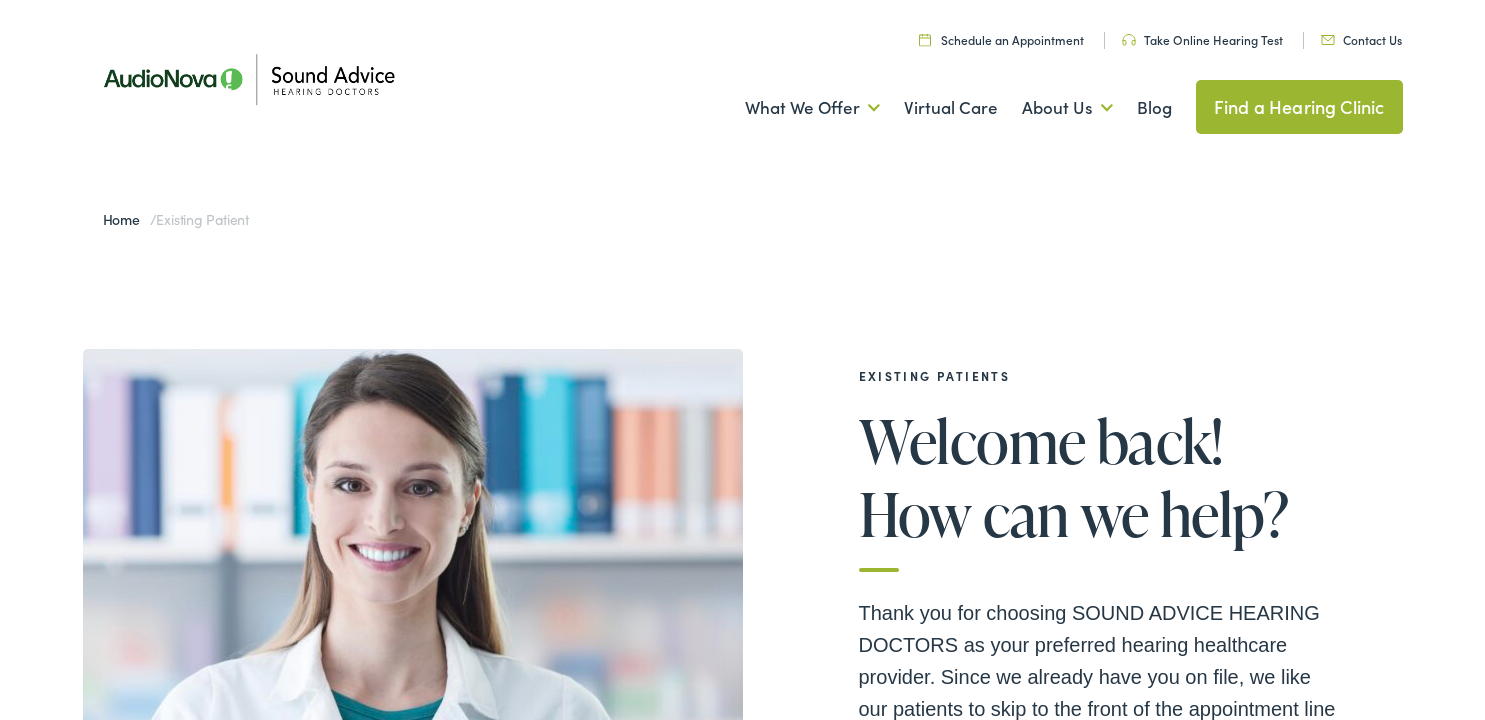 scroll, scrollTop: 0, scrollLeft: 0, axis: both 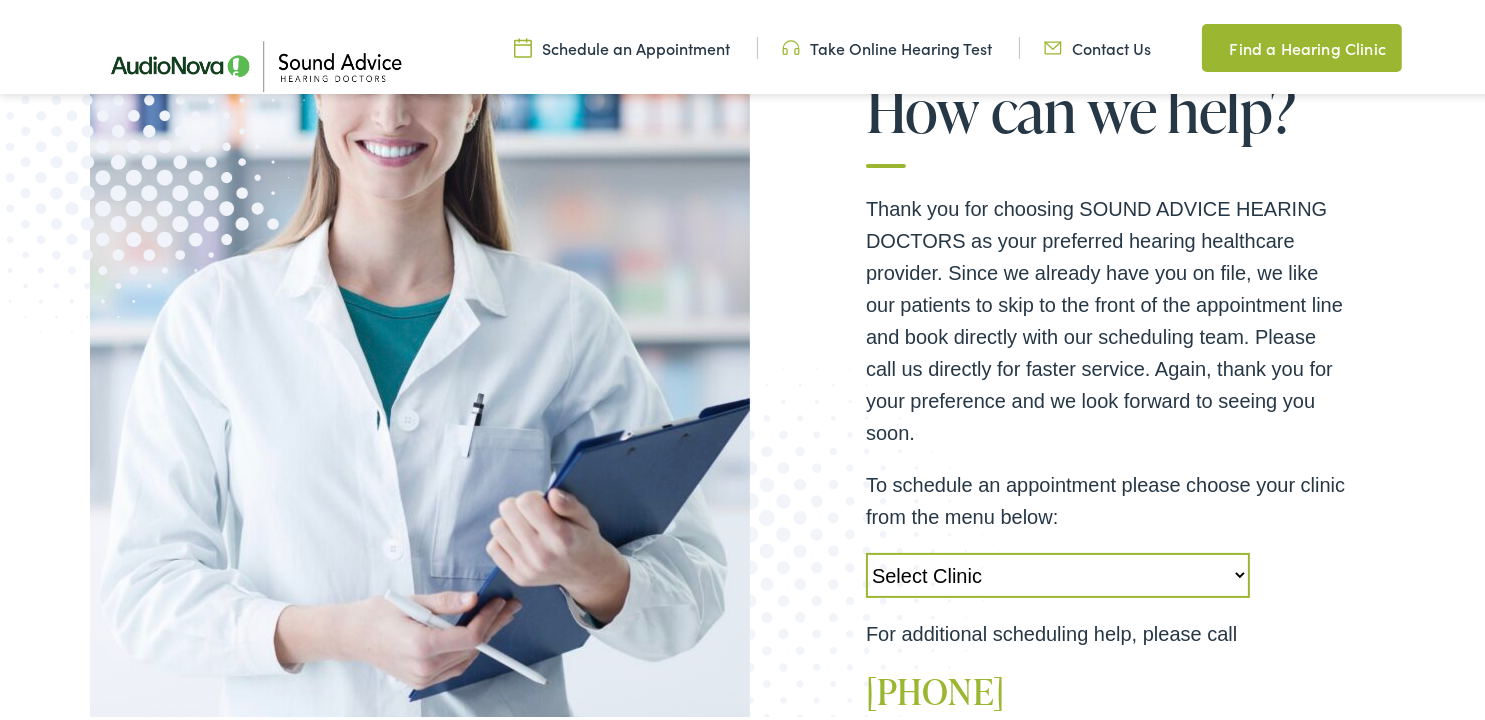 click on "Select Clinic Conway-AR-AudioNova 1014 Harkrider Oklahoma City-OK-AudioNova 10958 N May Ave Cabot-AR-AudioNova 2080 W Main St. Cape Girardeau-MO-AudioNova 201 S Mount Auburn Rd. Harrison-AR-AudioNova 825 N. Main St. Joplin-MO-AudioNova 1531 W 32nd St Searcy-AR-AudioNova 3522 E. Race Ave. Branson-MO-Sound Advice Hearing Doctors  16282 State Hwy 13 Hollister-MO-Sound Advice Hearing Doctors  180 Mall Rd. Springfield-MO-Sound Advice Hearing Doctors  4145 S. National Ave" at bounding box center [1058, 571] 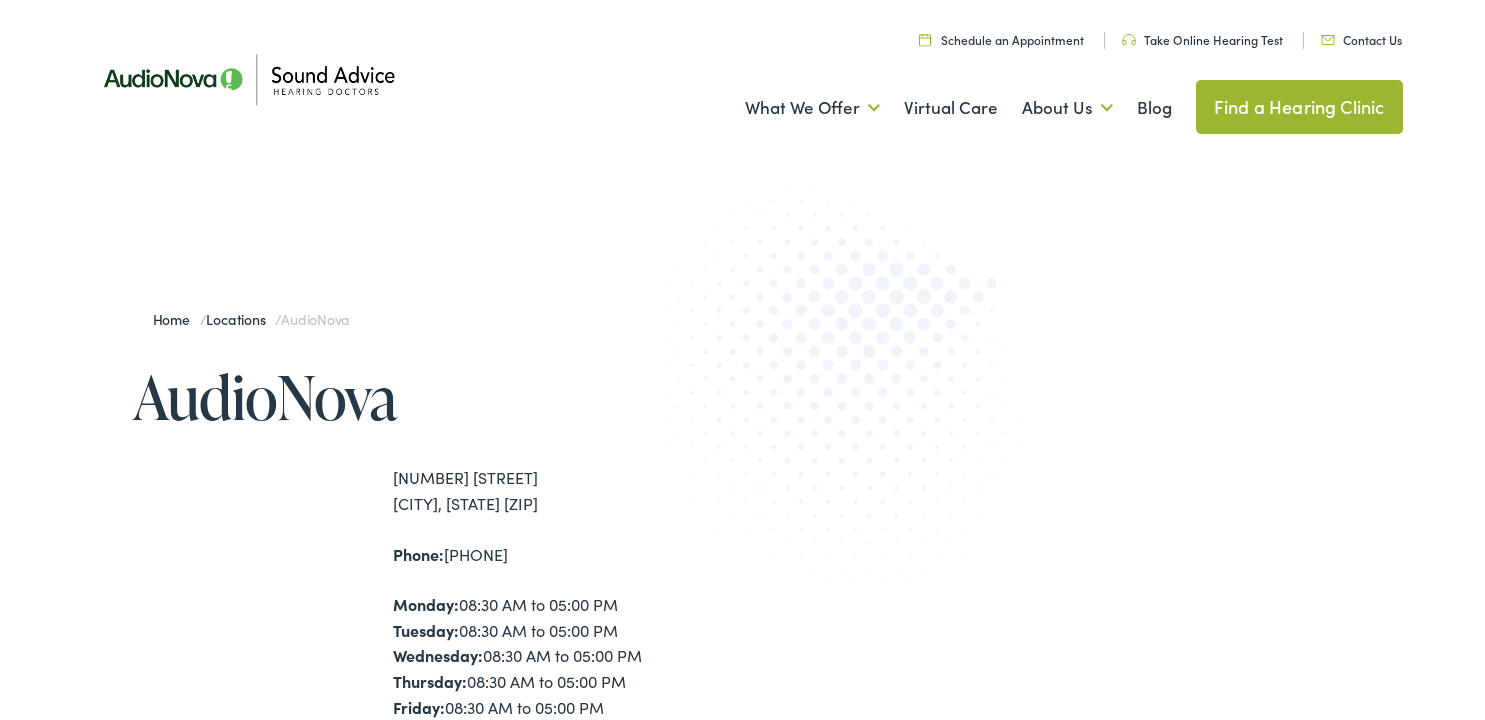 scroll, scrollTop: 0, scrollLeft: 0, axis: both 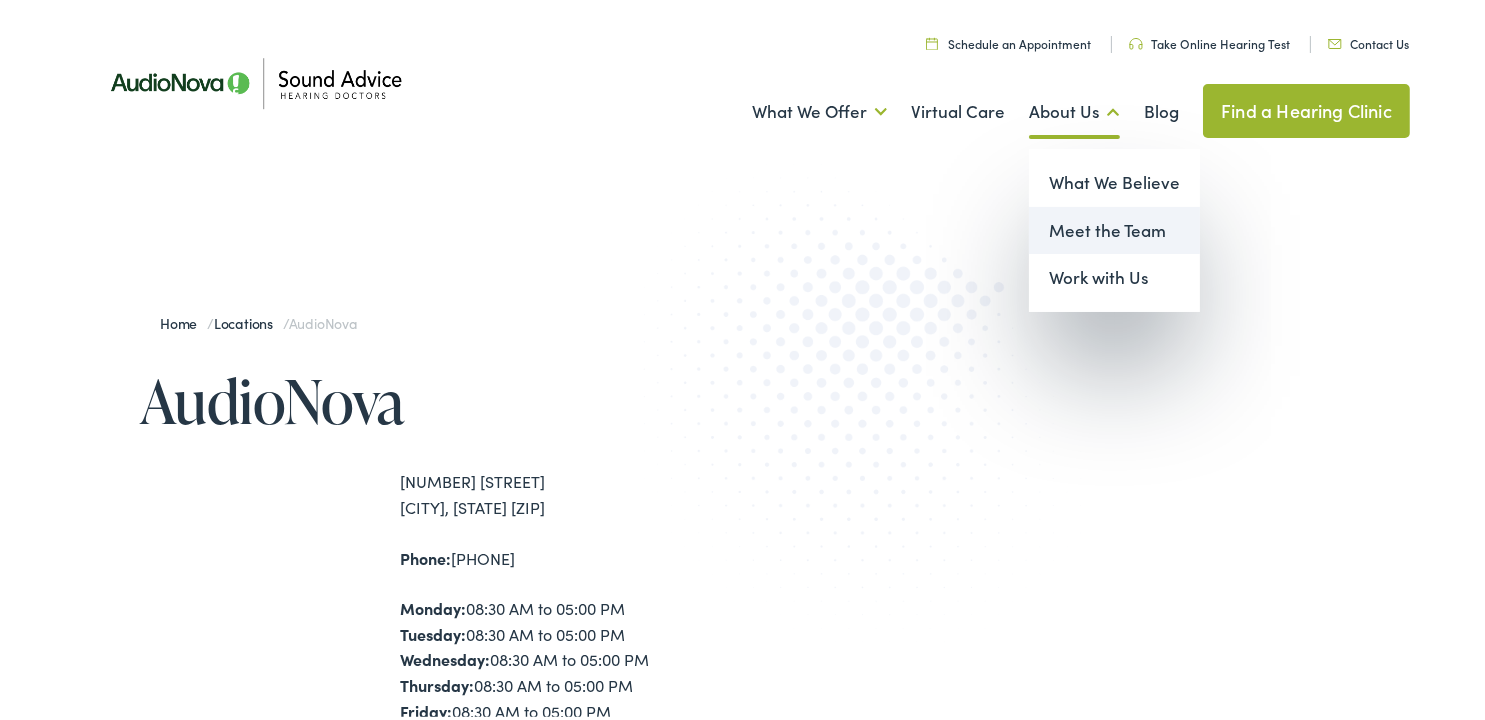 click on "Meet the Team" at bounding box center (1114, 227) 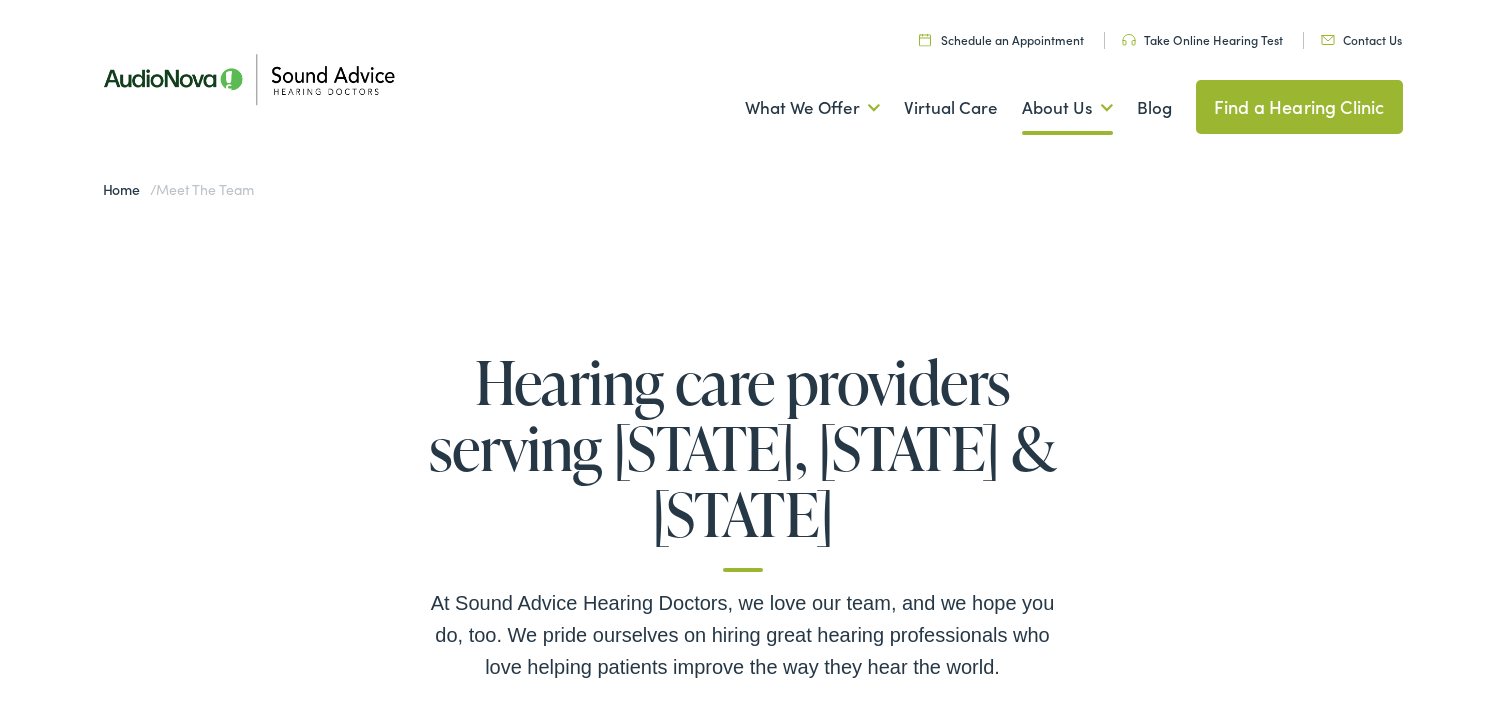 scroll, scrollTop: 0, scrollLeft: 0, axis: both 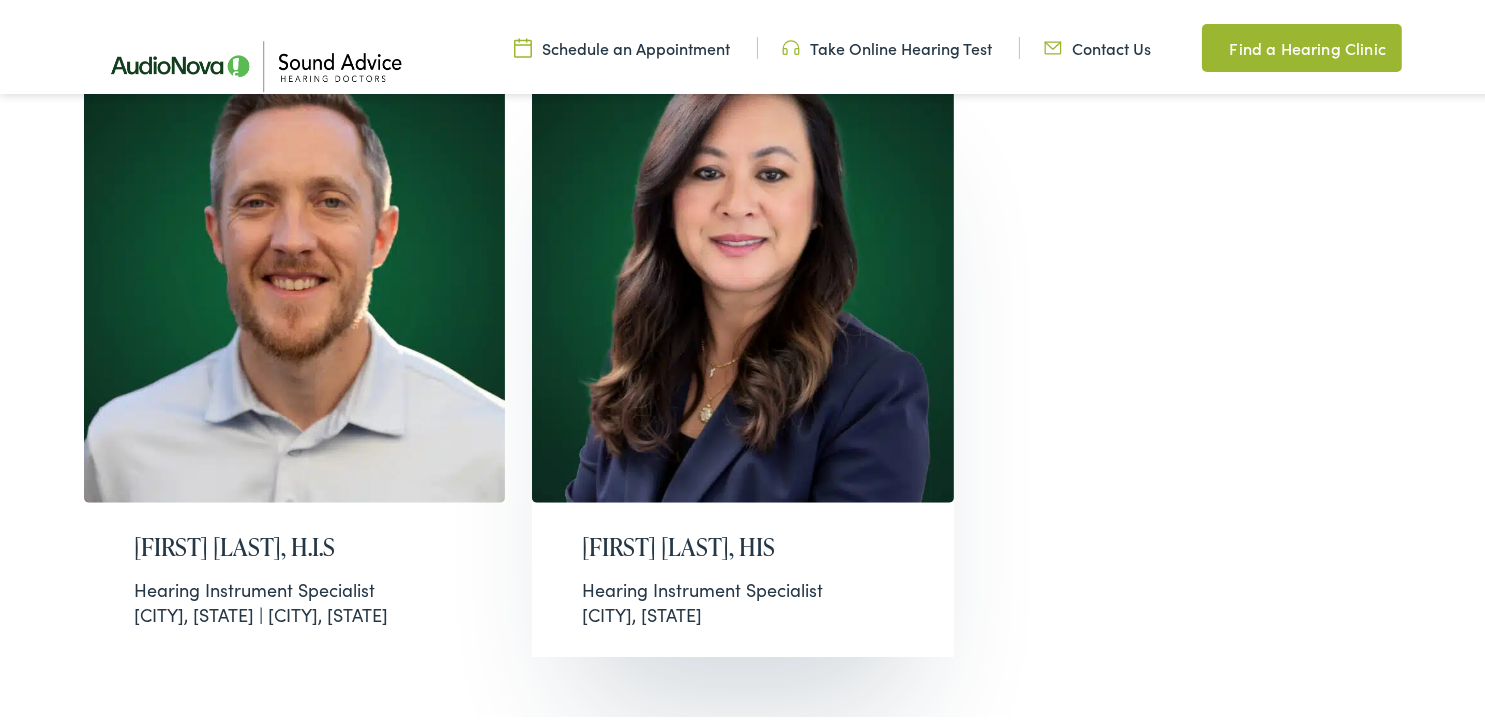 click on "Wayureeporn Davidson, HIS
Hearing Instrument Specialist 						Oklahoma City, OK" at bounding box center [743, 576] 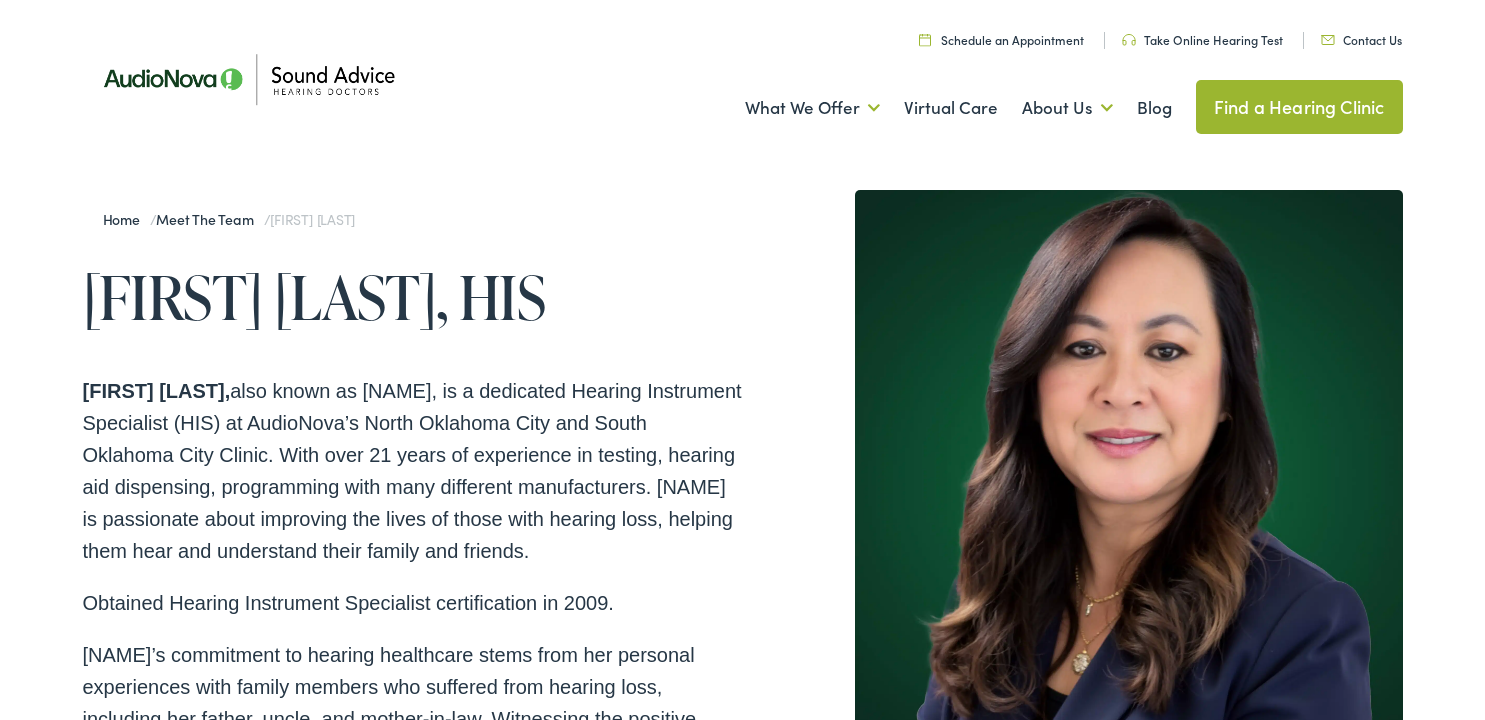 scroll, scrollTop: 0, scrollLeft: 0, axis: both 